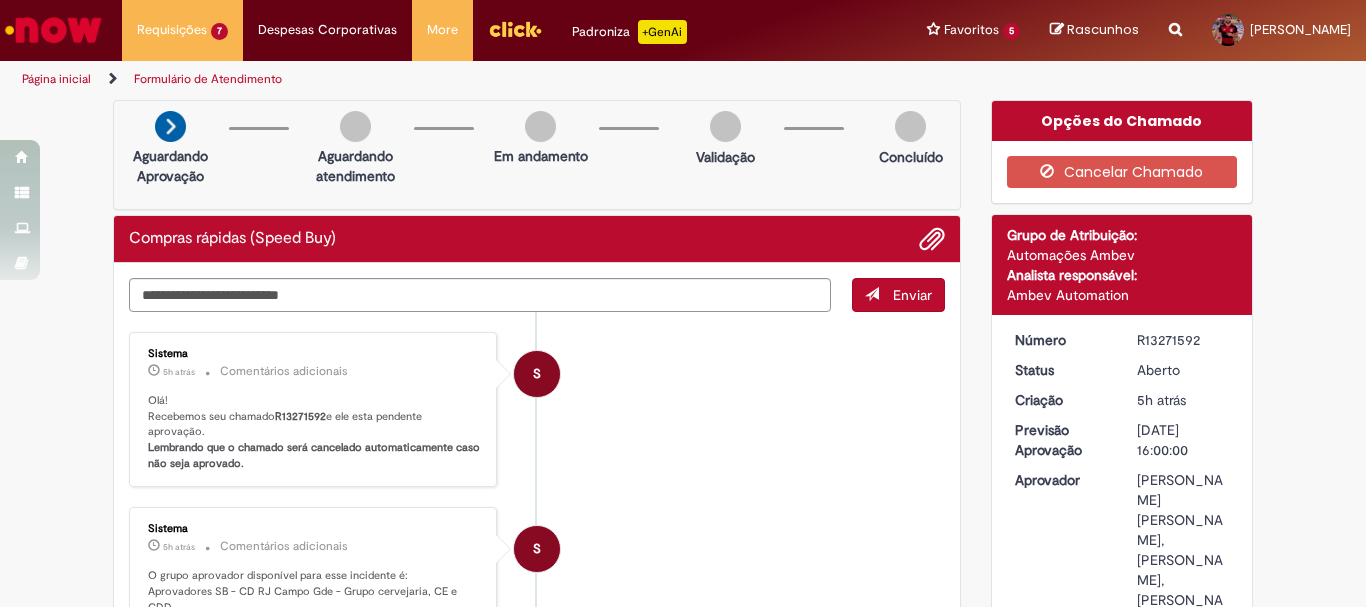 scroll, scrollTop: 0, scrollLeft: 0, axis: both 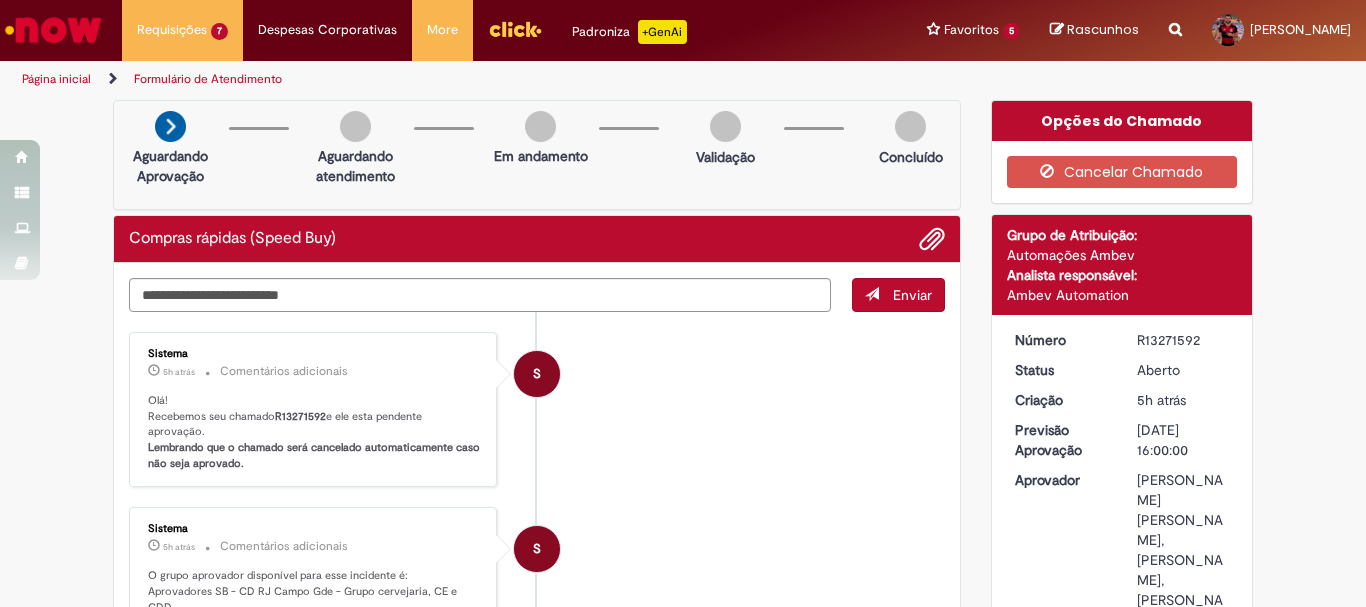 click at bounding box center (53, 30) 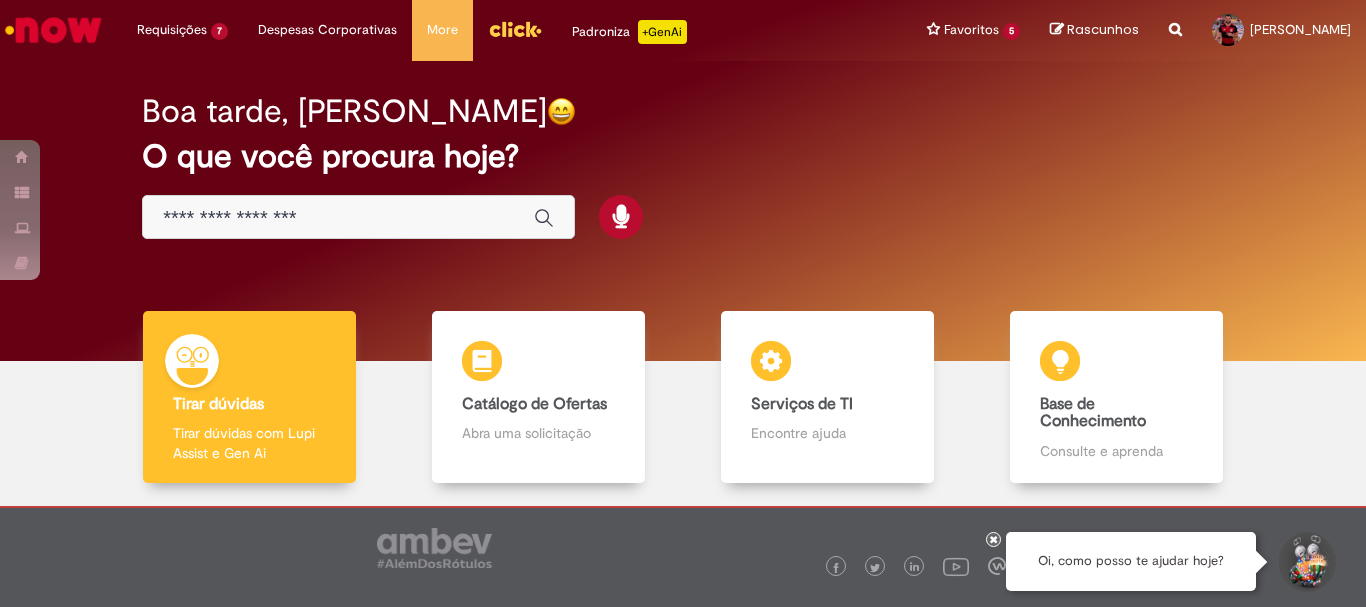scroll, scrollTop: 0, scrollLeft: 0, axis: both 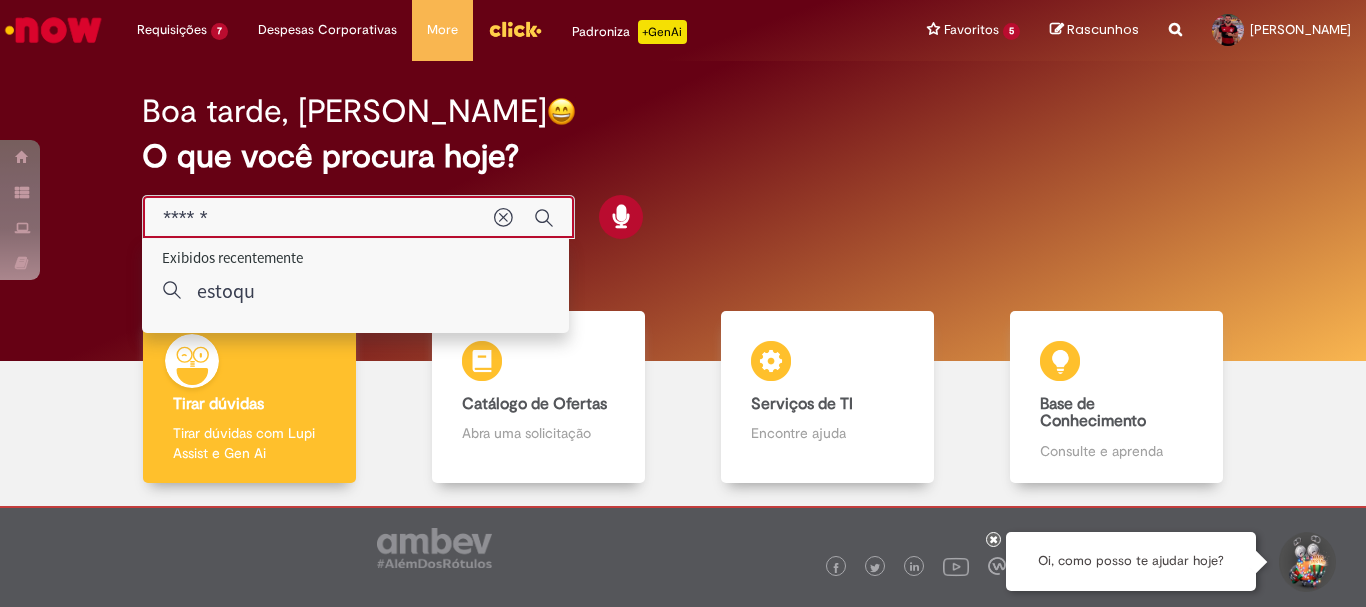 type on "*******" 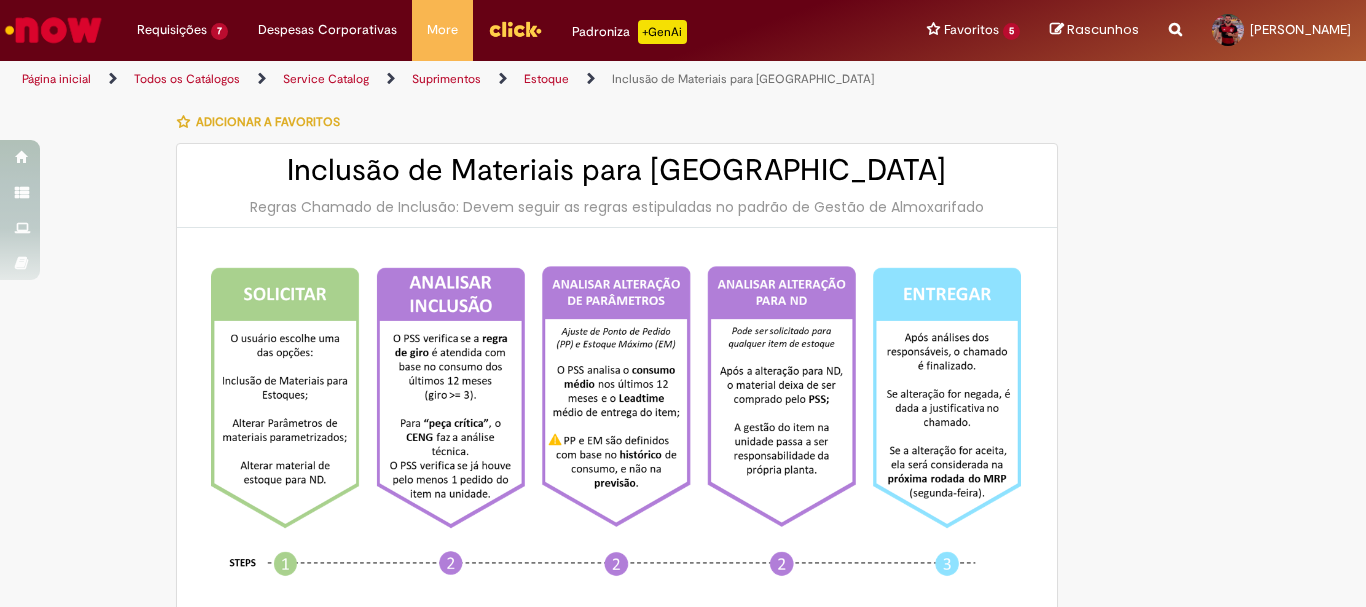 type on "********" 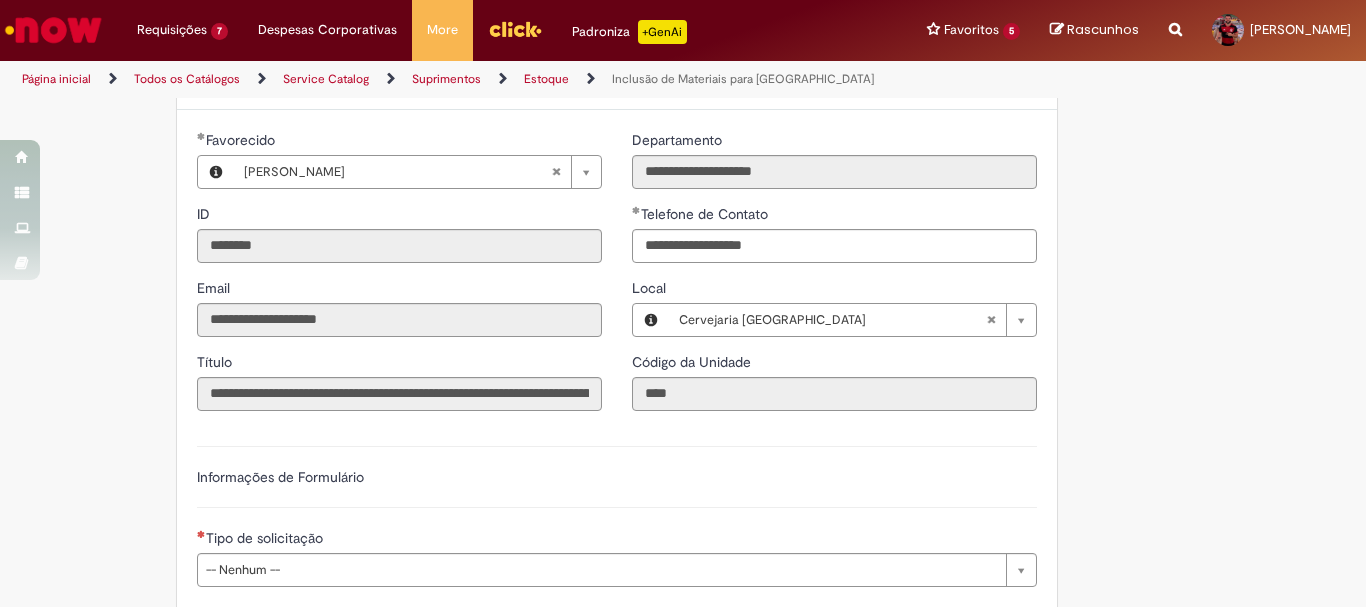 scroll, scrollTop: 1067, scrollLeft: 0, axis: vertical 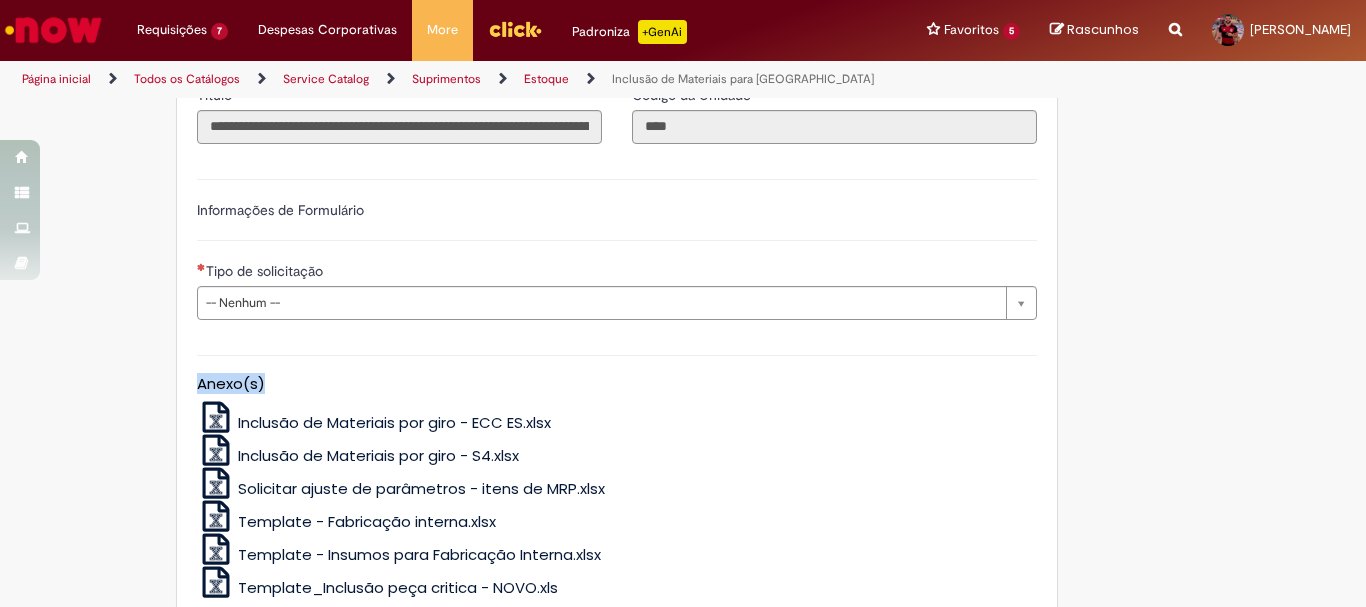 drag, startPoint x: 188, startPoint y: 382, endPoint x: 256, endPoint y: 381, distance: 68.007355 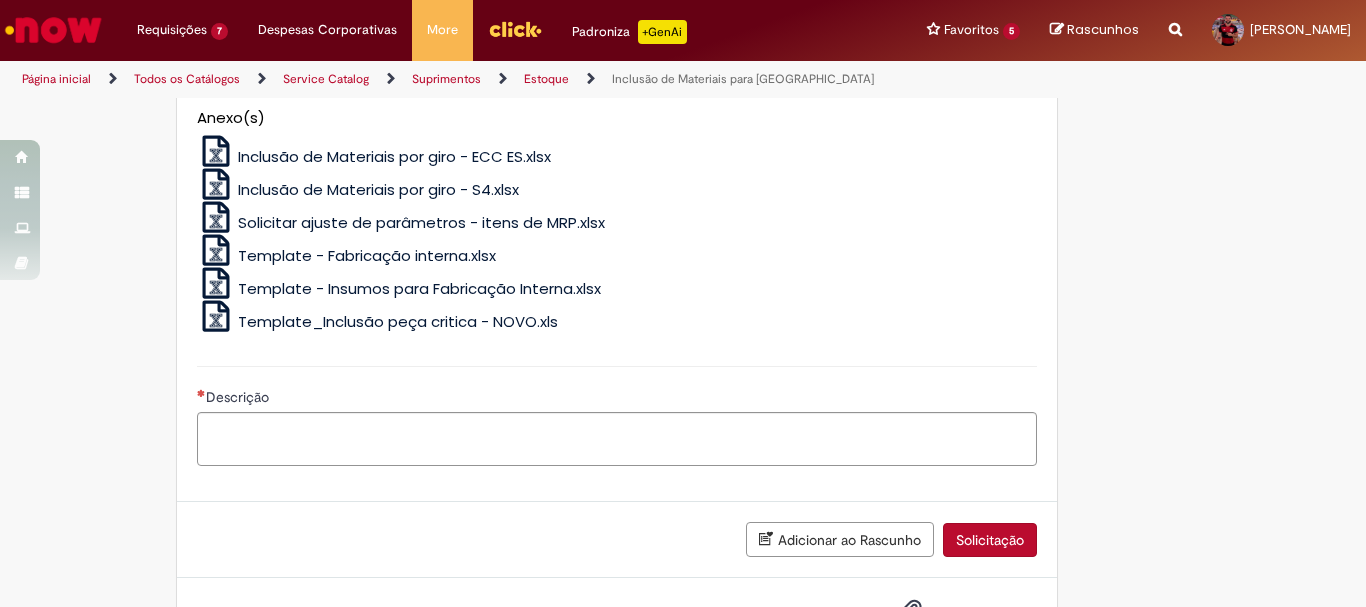 scroll, scrollTop: 1200, scrollLeft: 0, axis: vertical 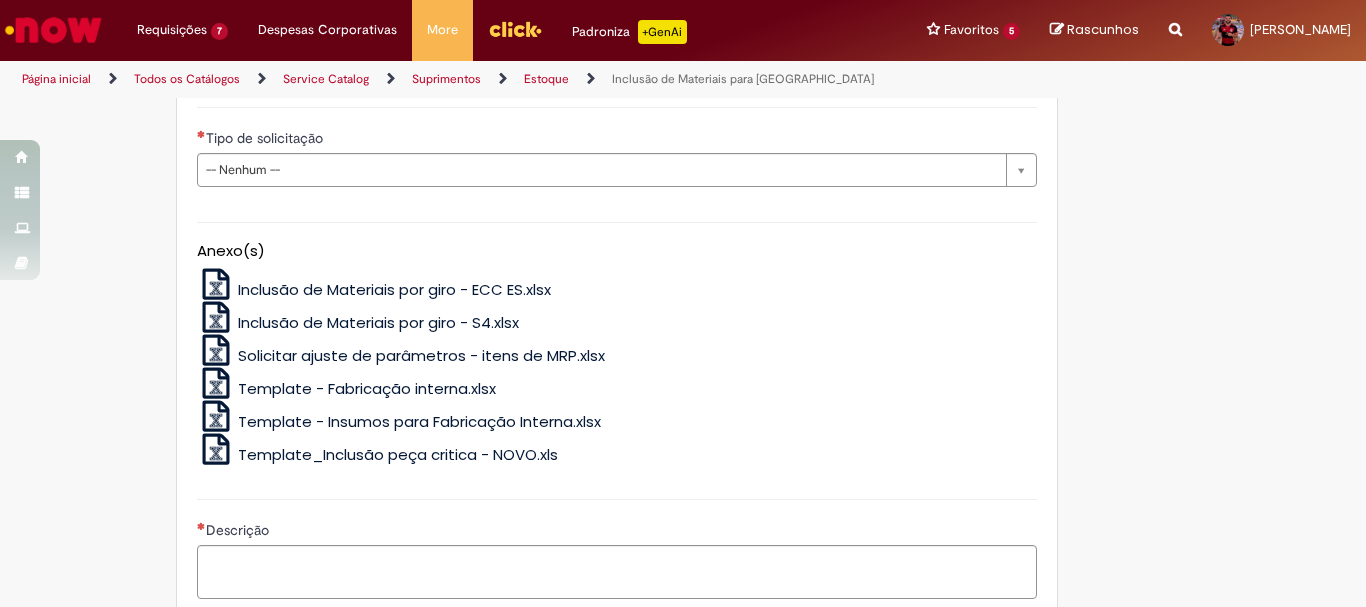 click on "Inclusão de Materiais por giro - S4.xlsx" at bounding box center [378, 322] 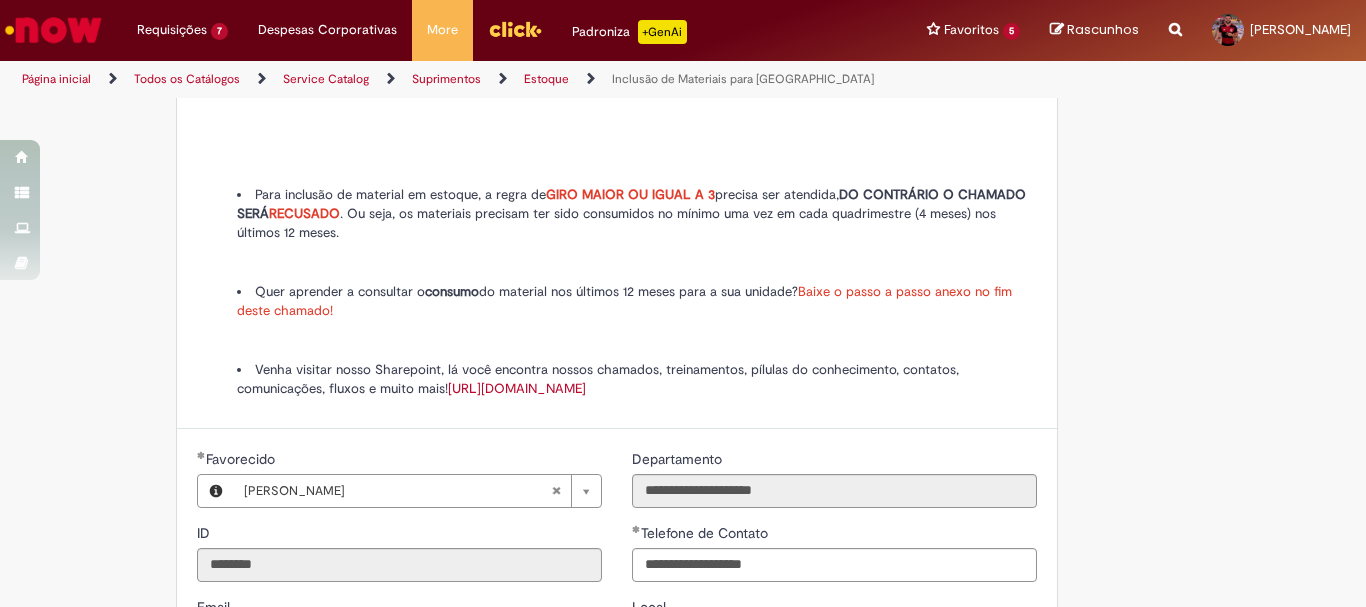 scroll, scrollTop: 214, scrollLeft: 0, axis: vertical 